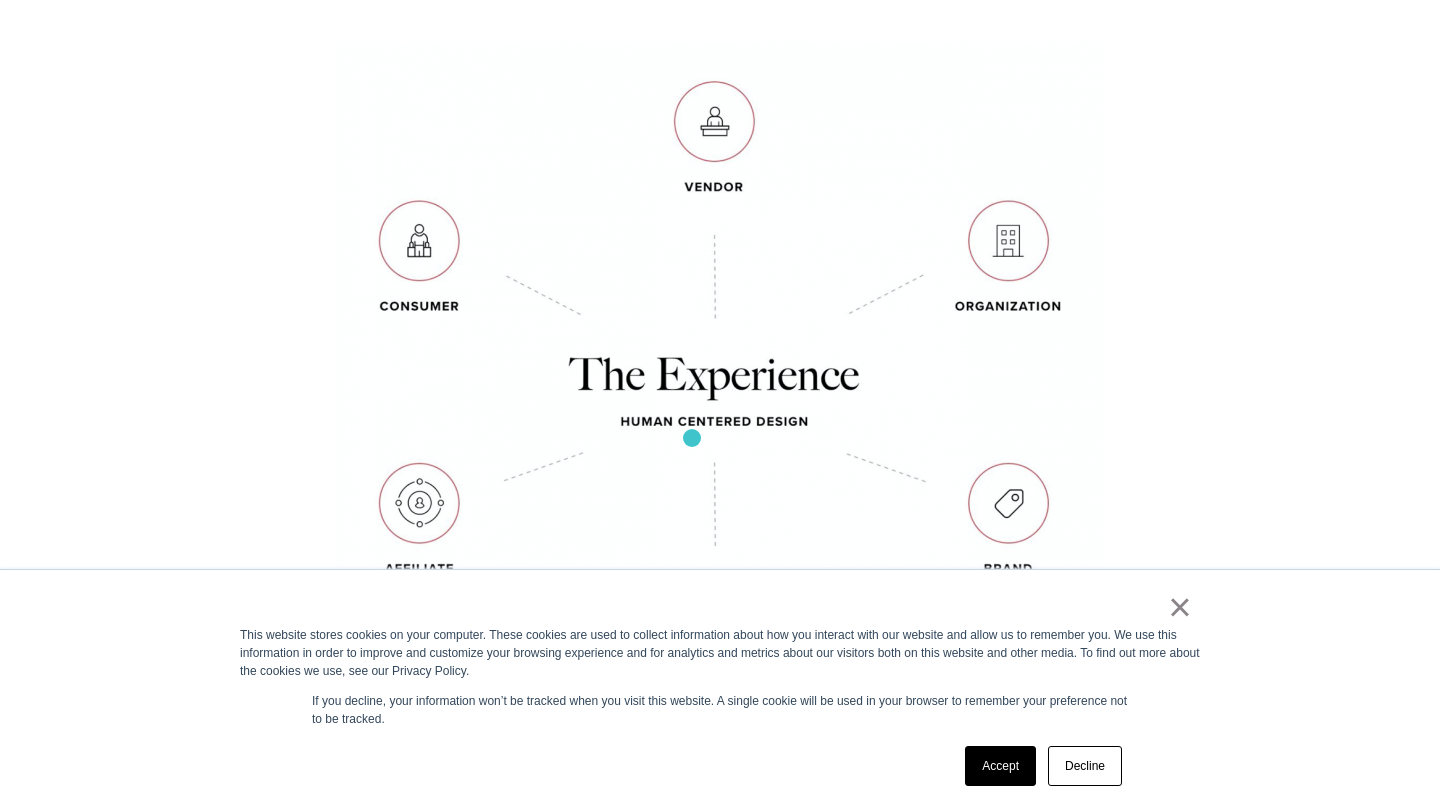 scroll, scrollTop: 1214, scrollLeft: 0, axis: vertical 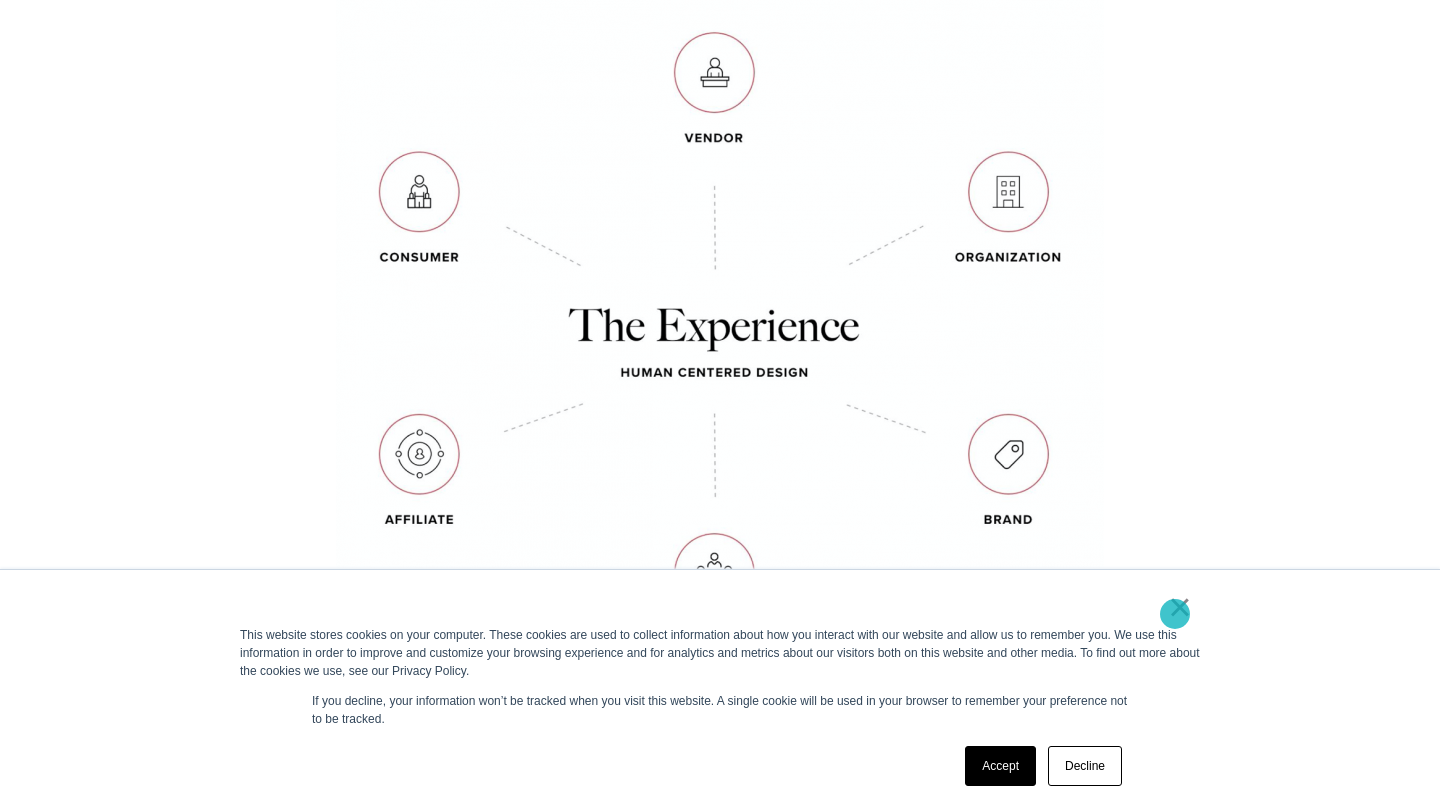 click on "×" at bounding box center (1180, 607) 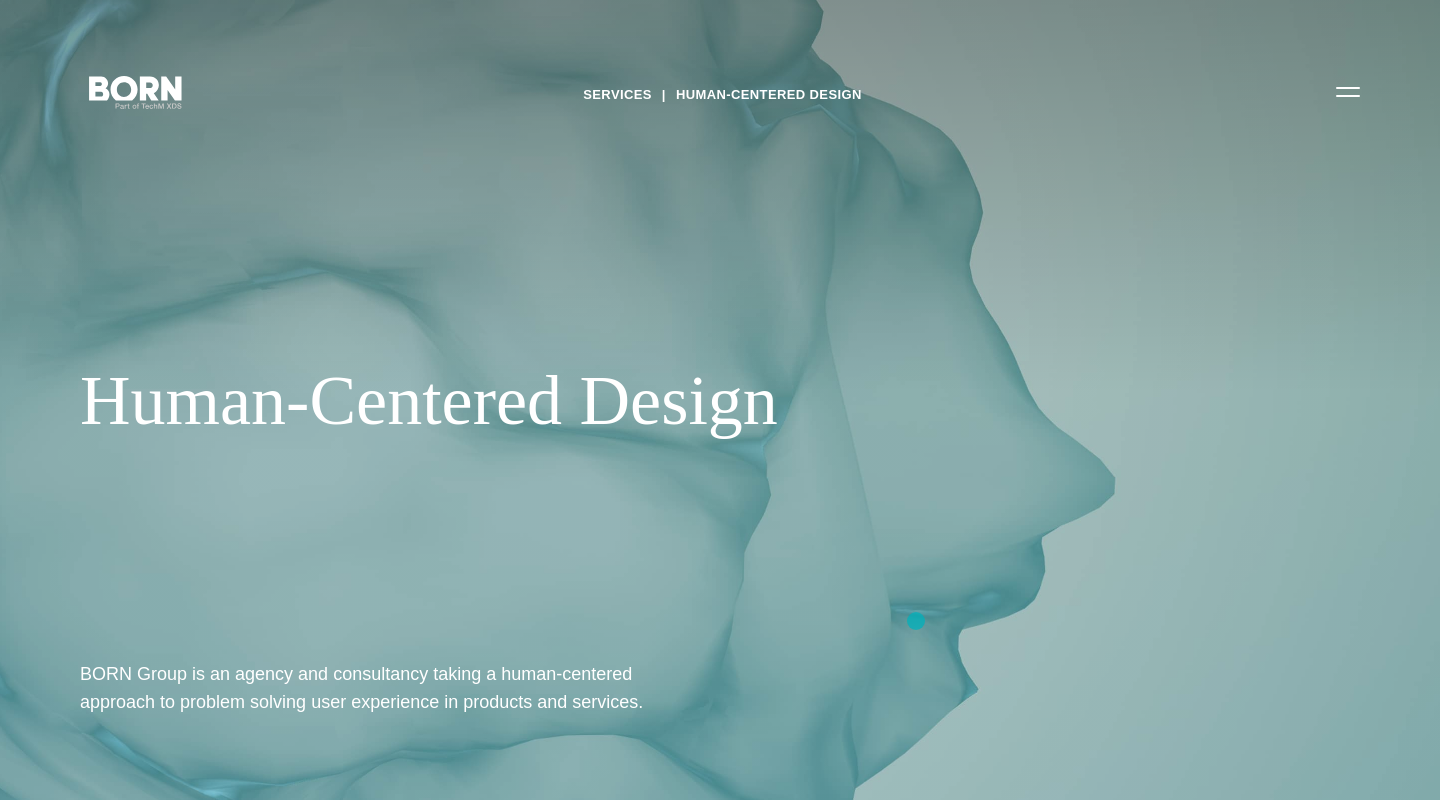 scroll, scrollTop: 0, scrollLeft: 0, axis: both 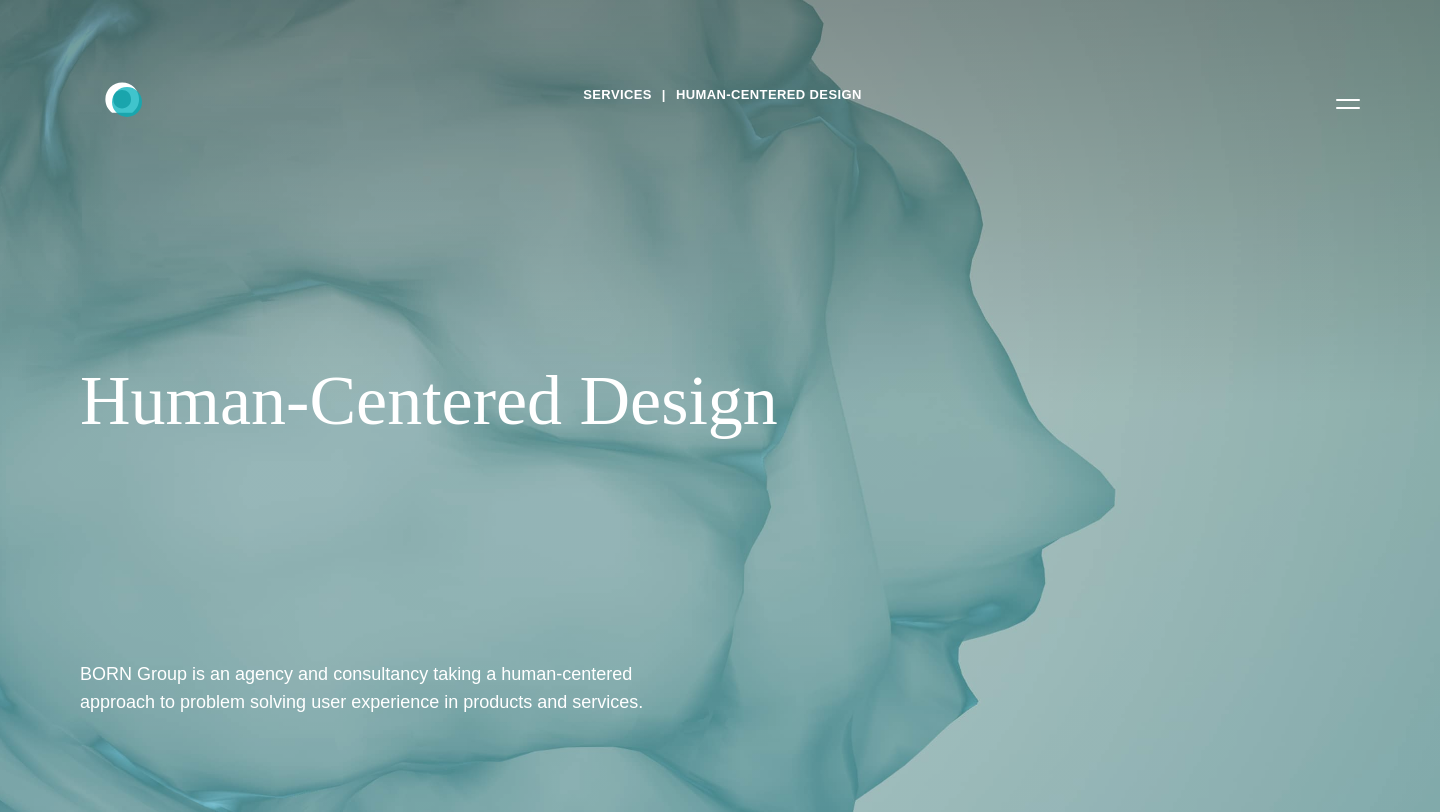 click on ".st0{display:none;}
.st1{display:inline;}
.st2{font-family:'HelveticaNeue-Medium';}
.st3{font-size:22.3355px;}
.st4{fill:#FFFFFF;}
.st5{fill:#CCCCCB;}
.st6{display:inline;fill:#FFFFFF;}" 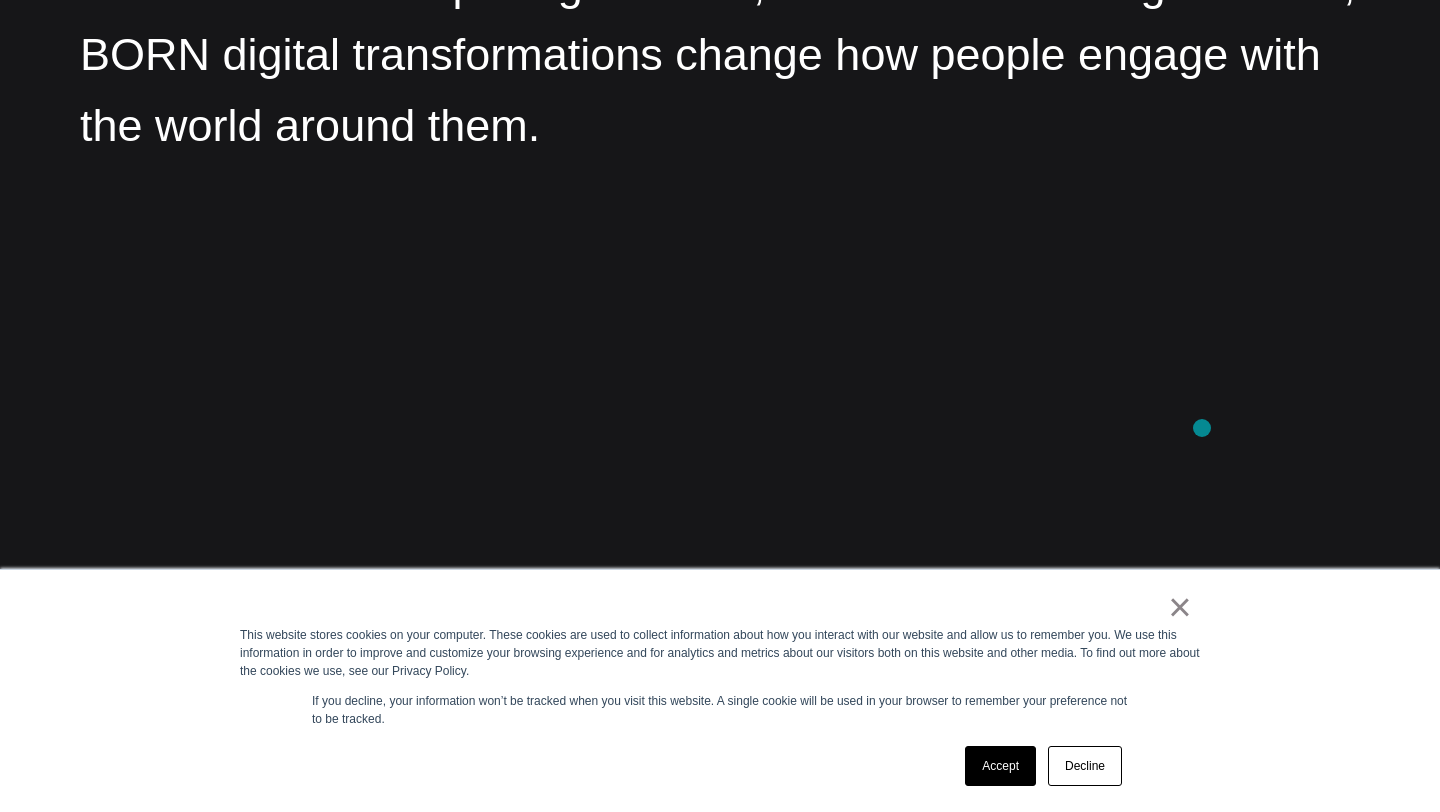 scroll, scrollTop: 2817, scrollLeft: 0, axis: vertical 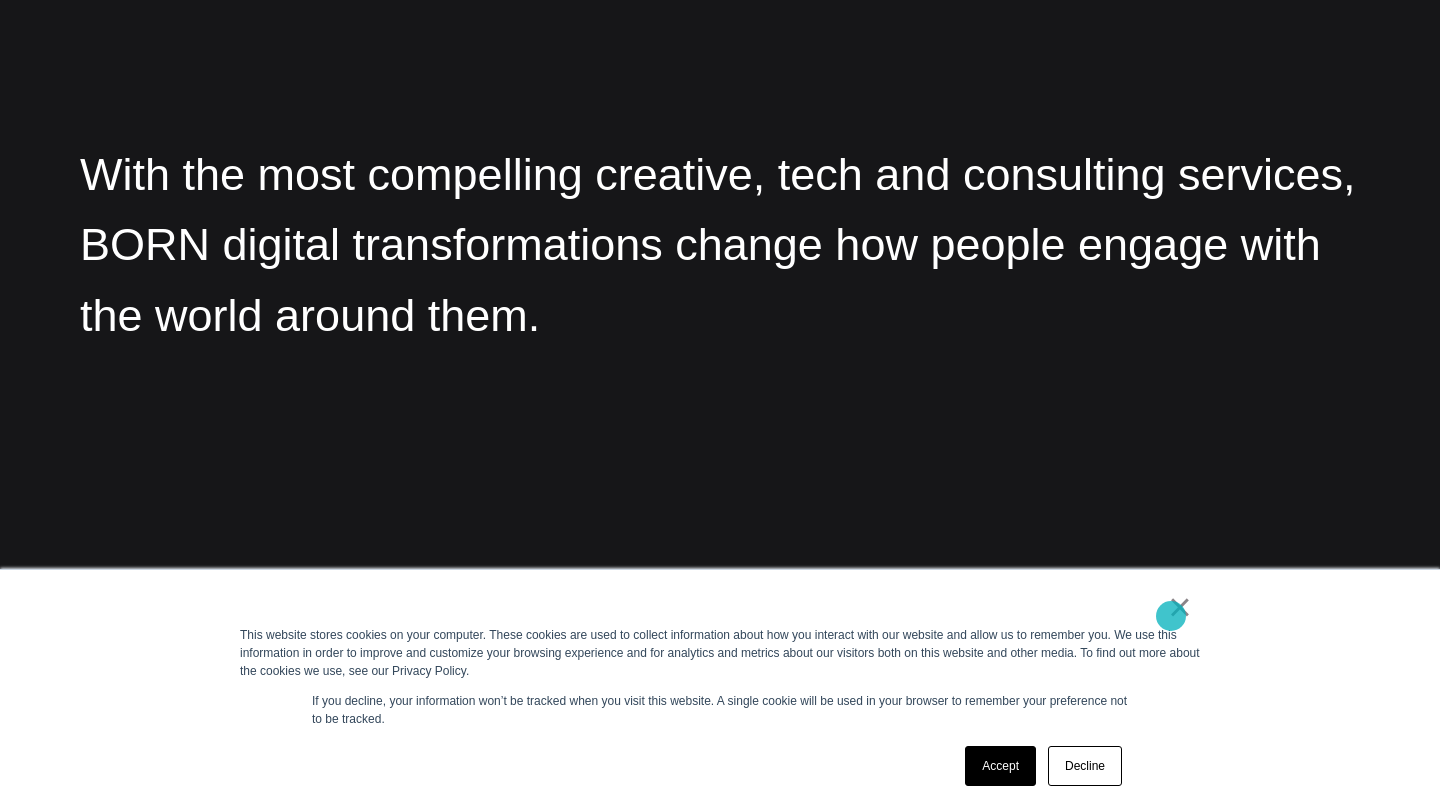 click on "×" at bounding box center (1180, 607) 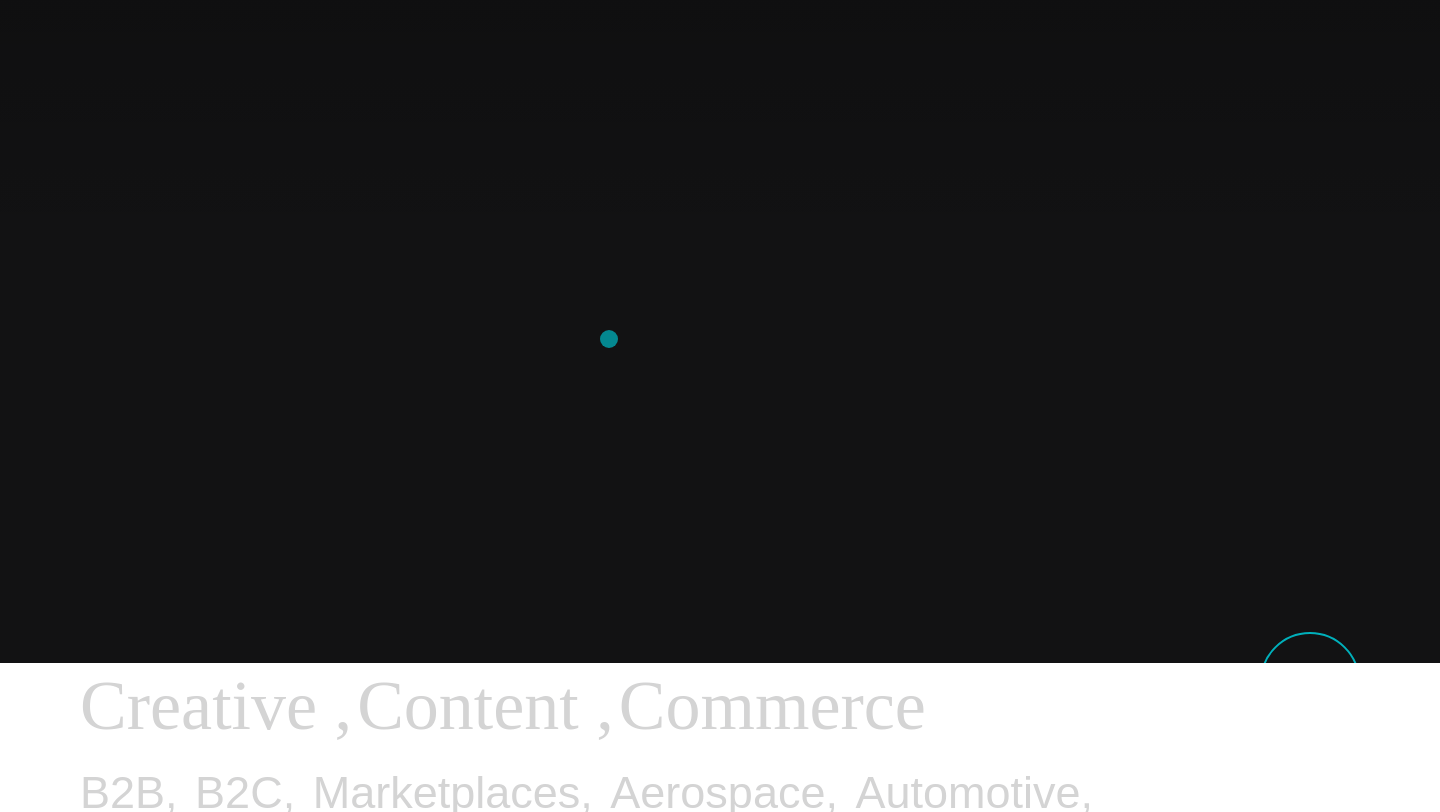 scroll, scrollTop: 0, scrollLeft: 0, axis: both 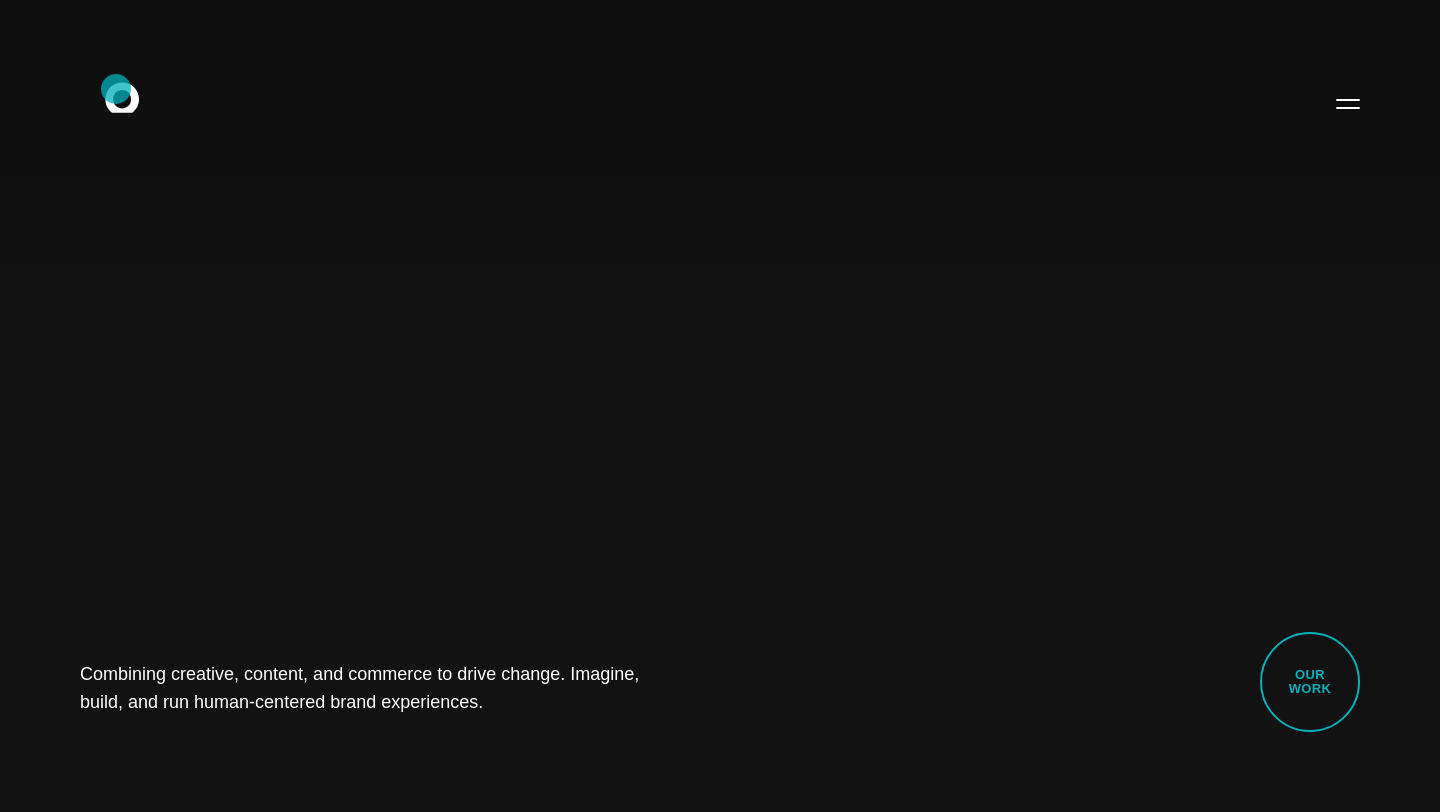 click 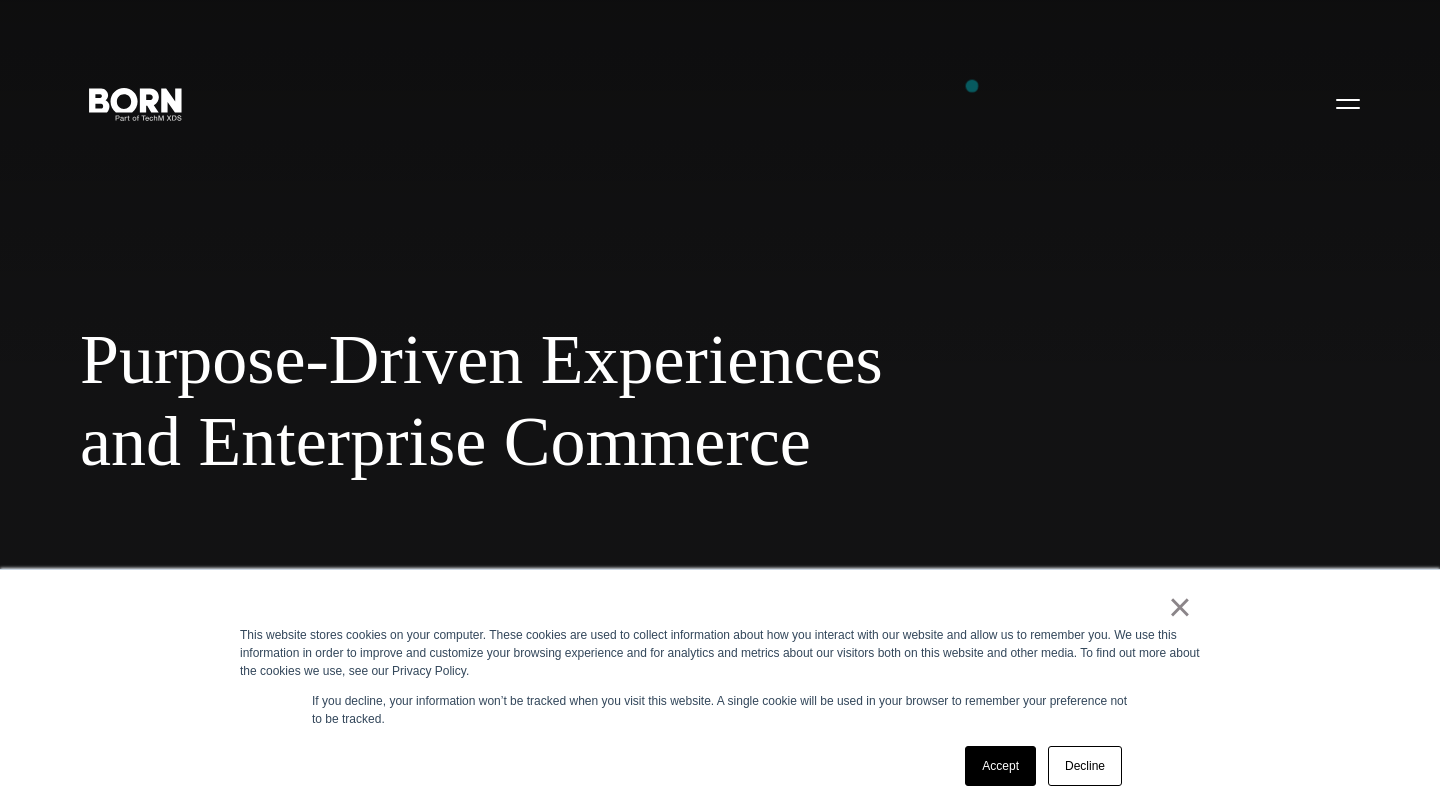 scroll, scrollTop: 0, scrollLeft: 0, axis: both 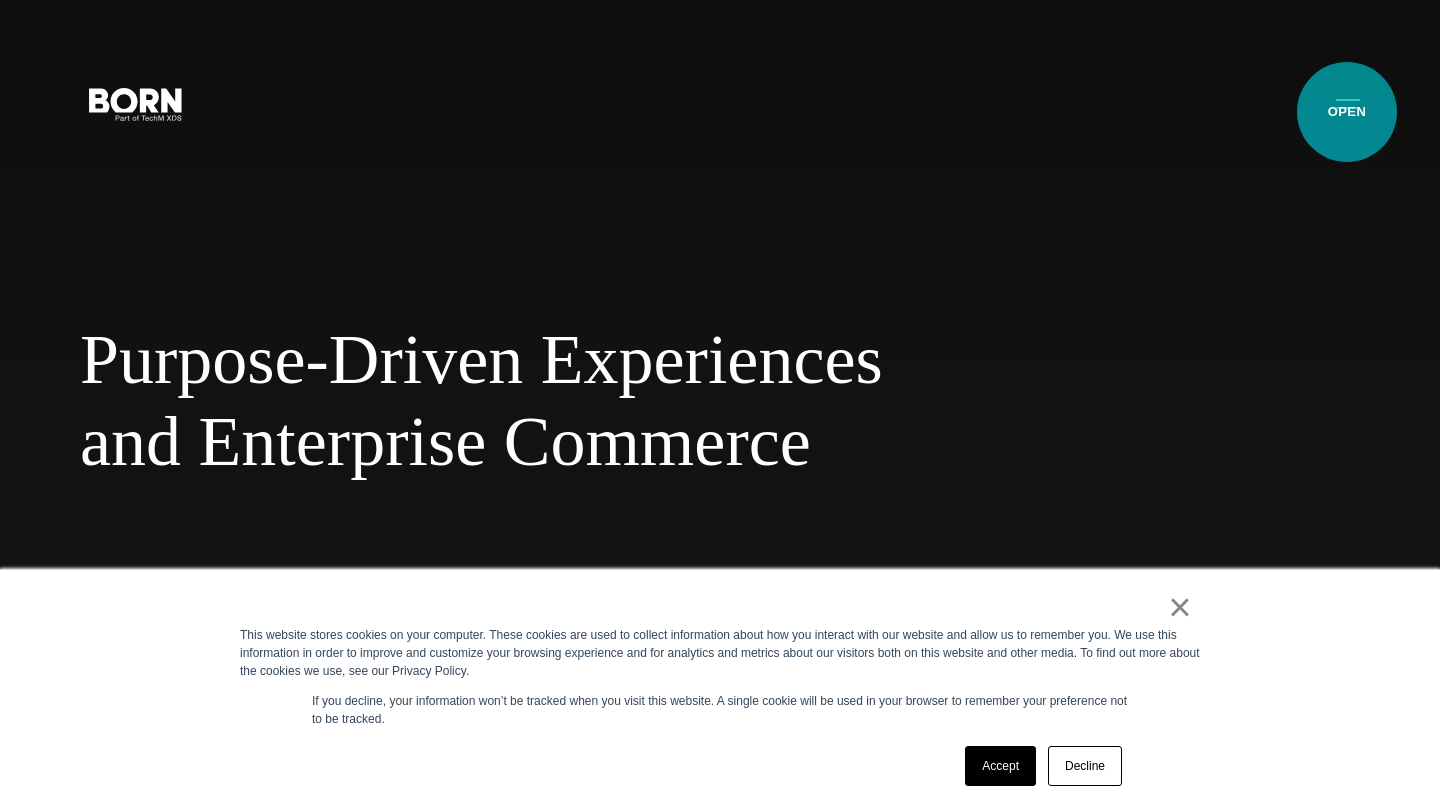 click on "Primary Menu" at bounding box center [1348, 103] 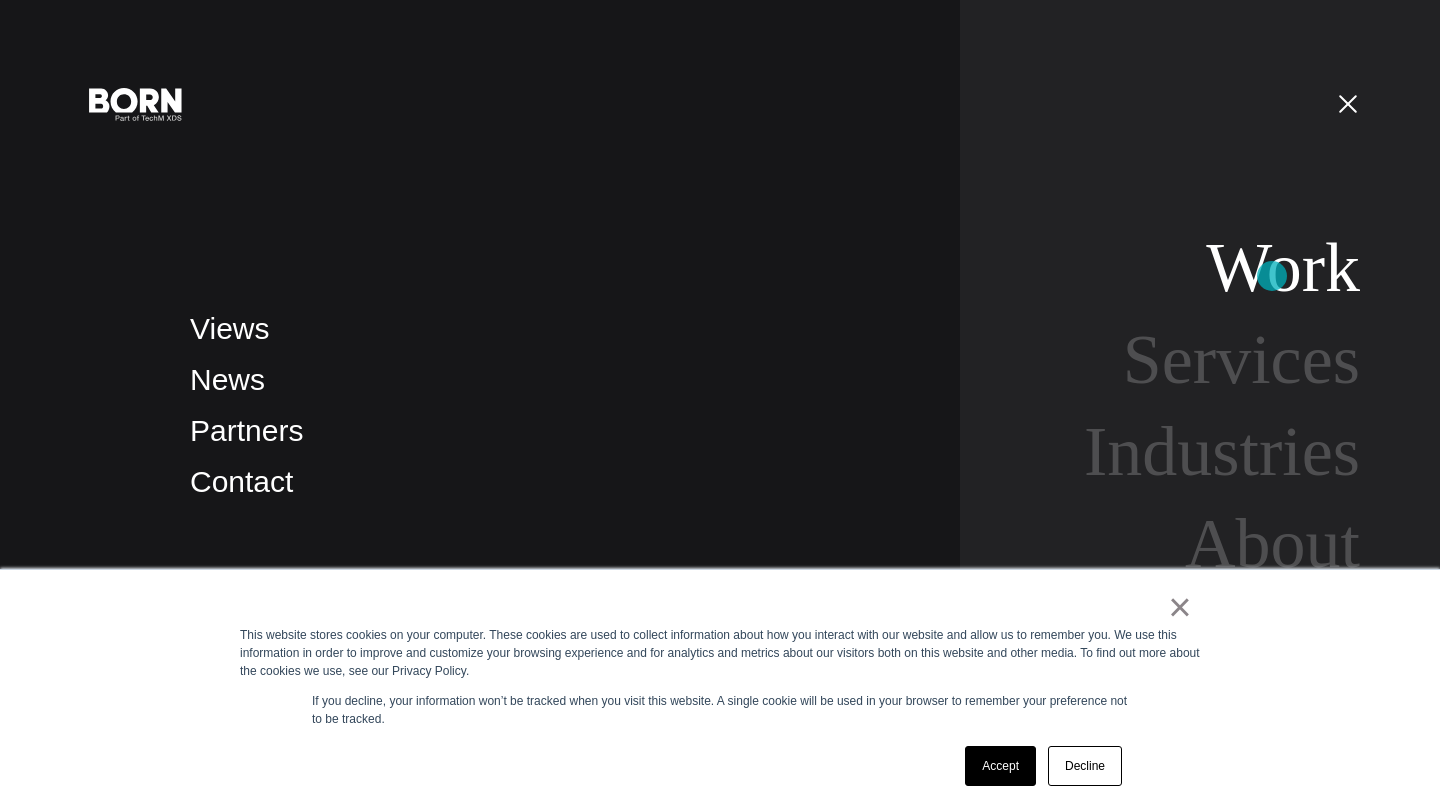click on "Work" at bounding box center [1283, 267] 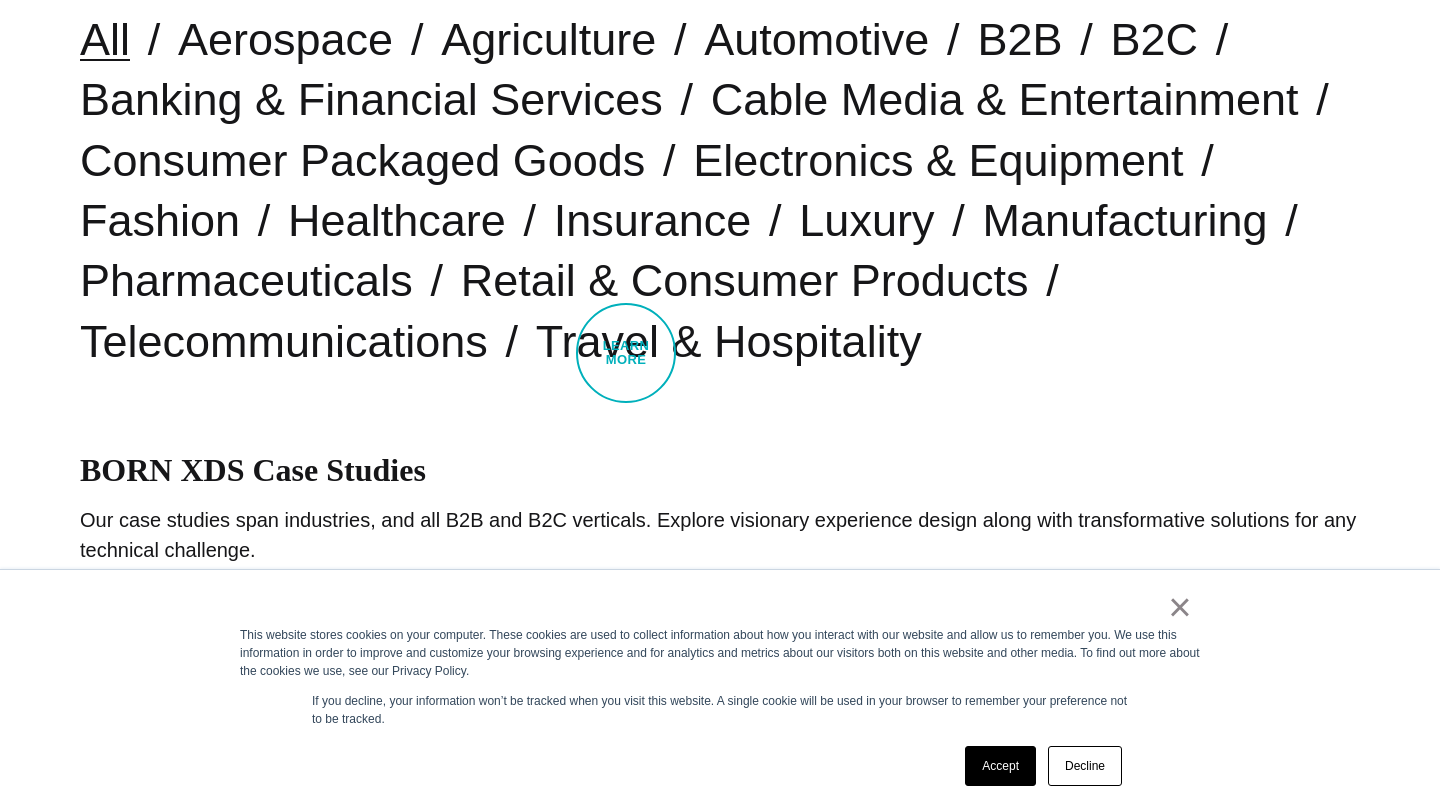scroll, scrollTop: 0, scrollLeft: 0, axis: both 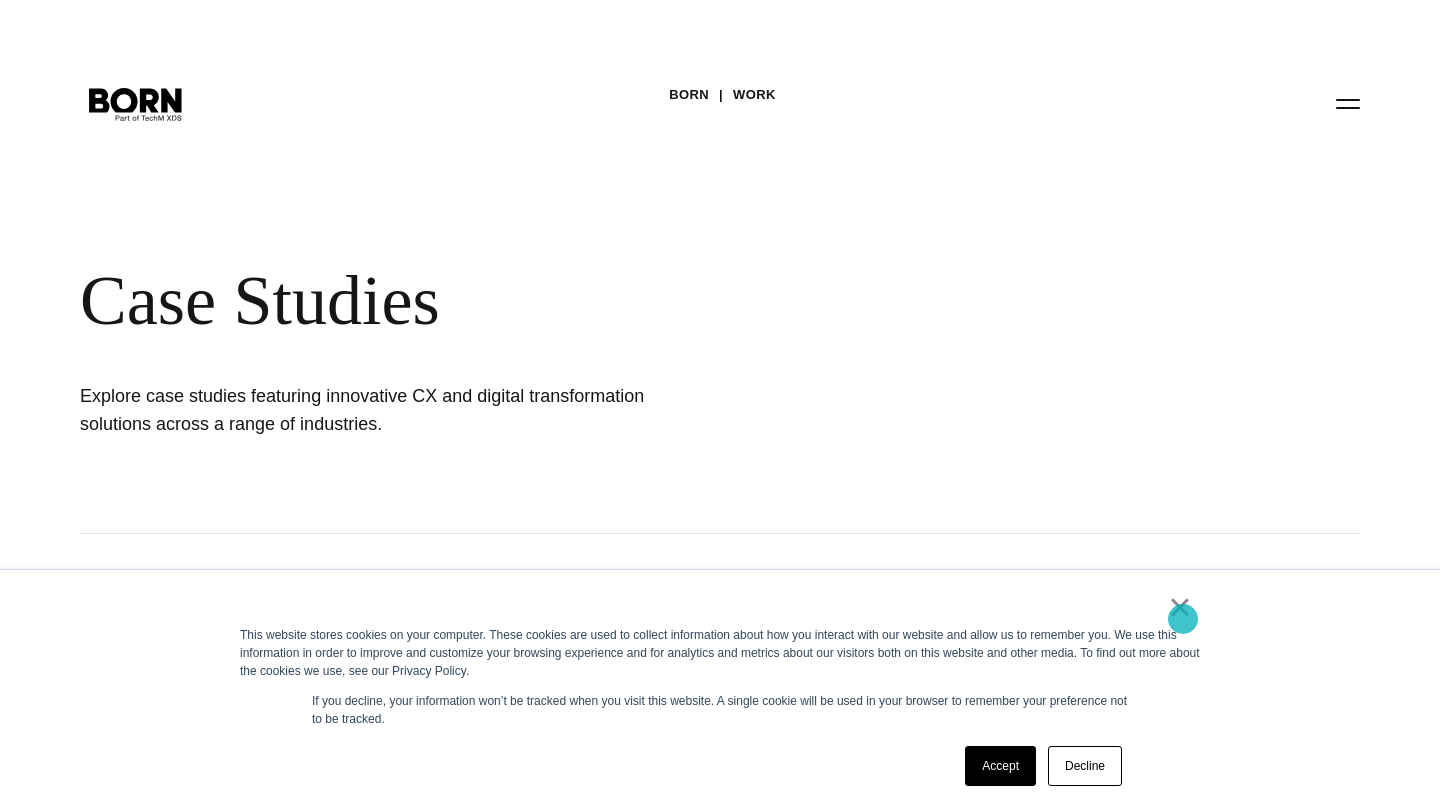 click on "×" at bounding box center [1180, 607] 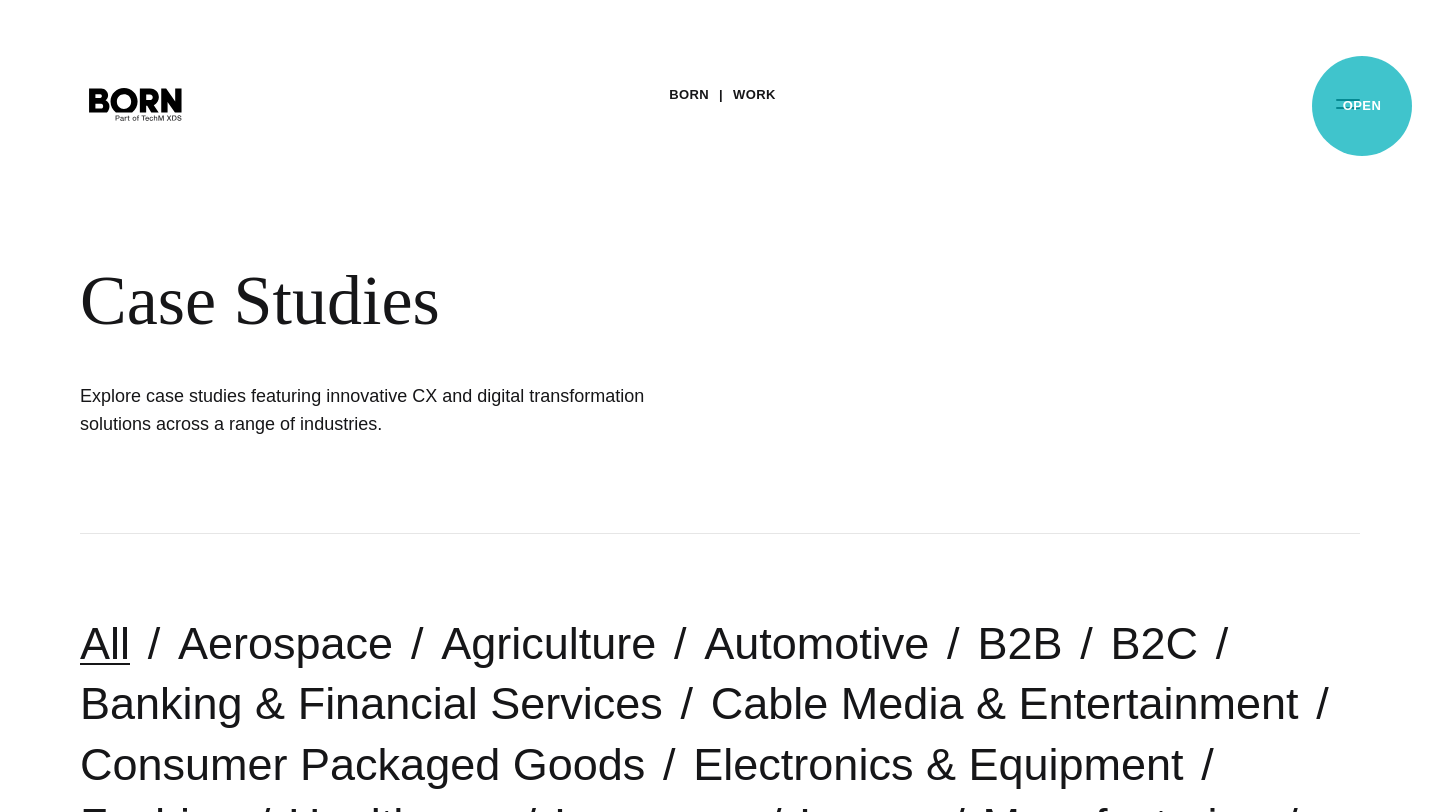 click on "Primary Menu" at bounding box center (1348, 103) 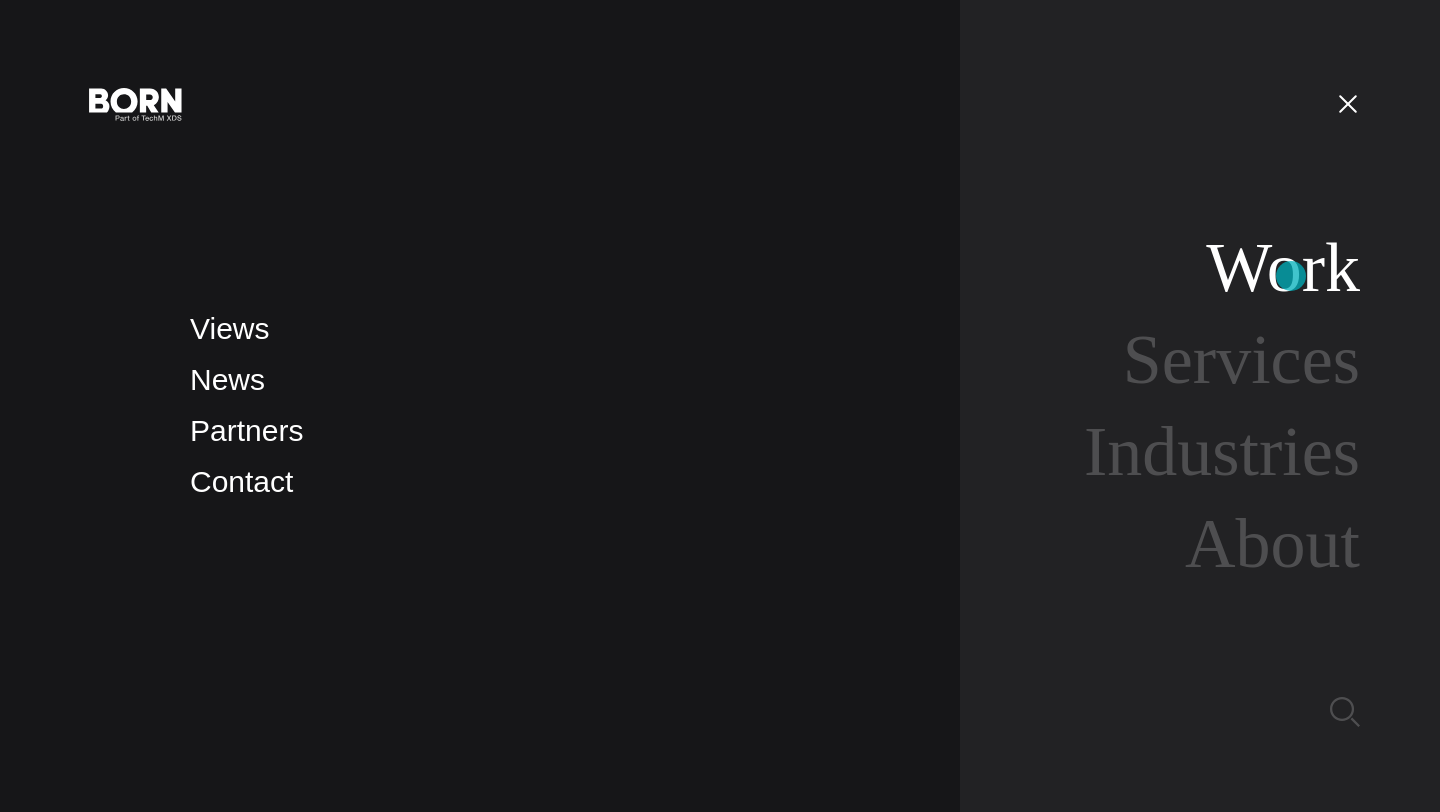 click on "Work" at bounding box center (1283, 267) 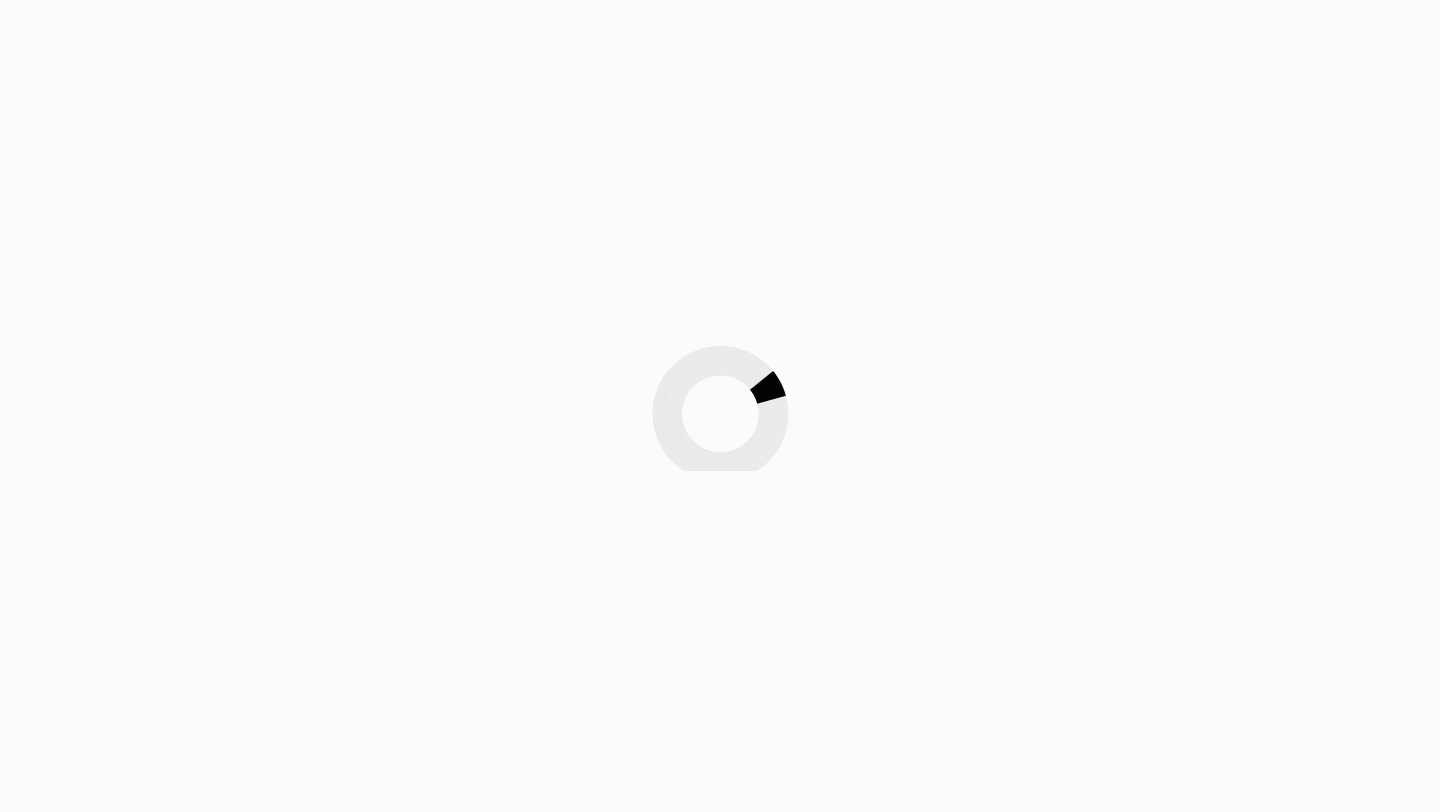 scroll, scrollTop: 0, scrollLeft: 0, axis: both 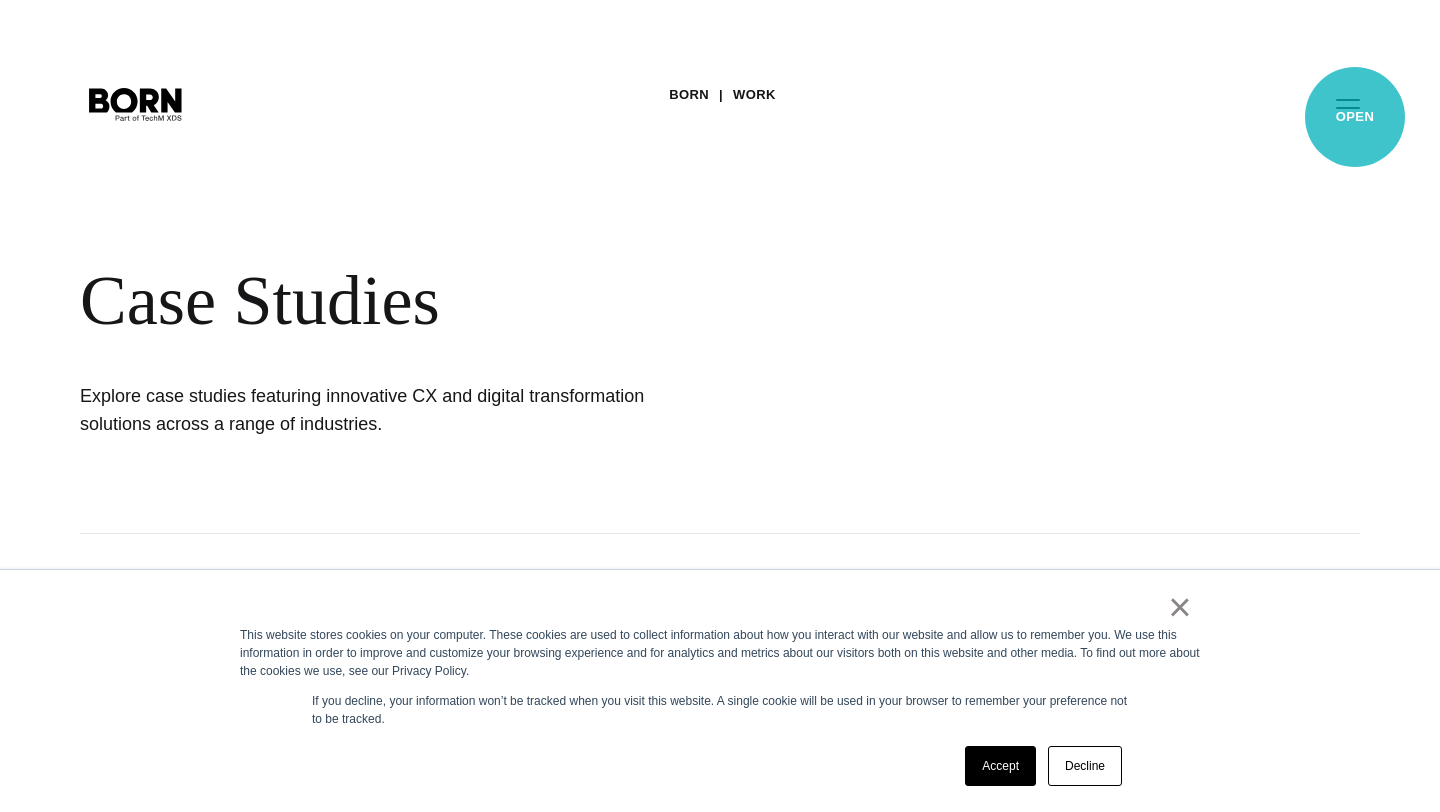 click on "Primary Menu" at bounding box center (1348, 103) 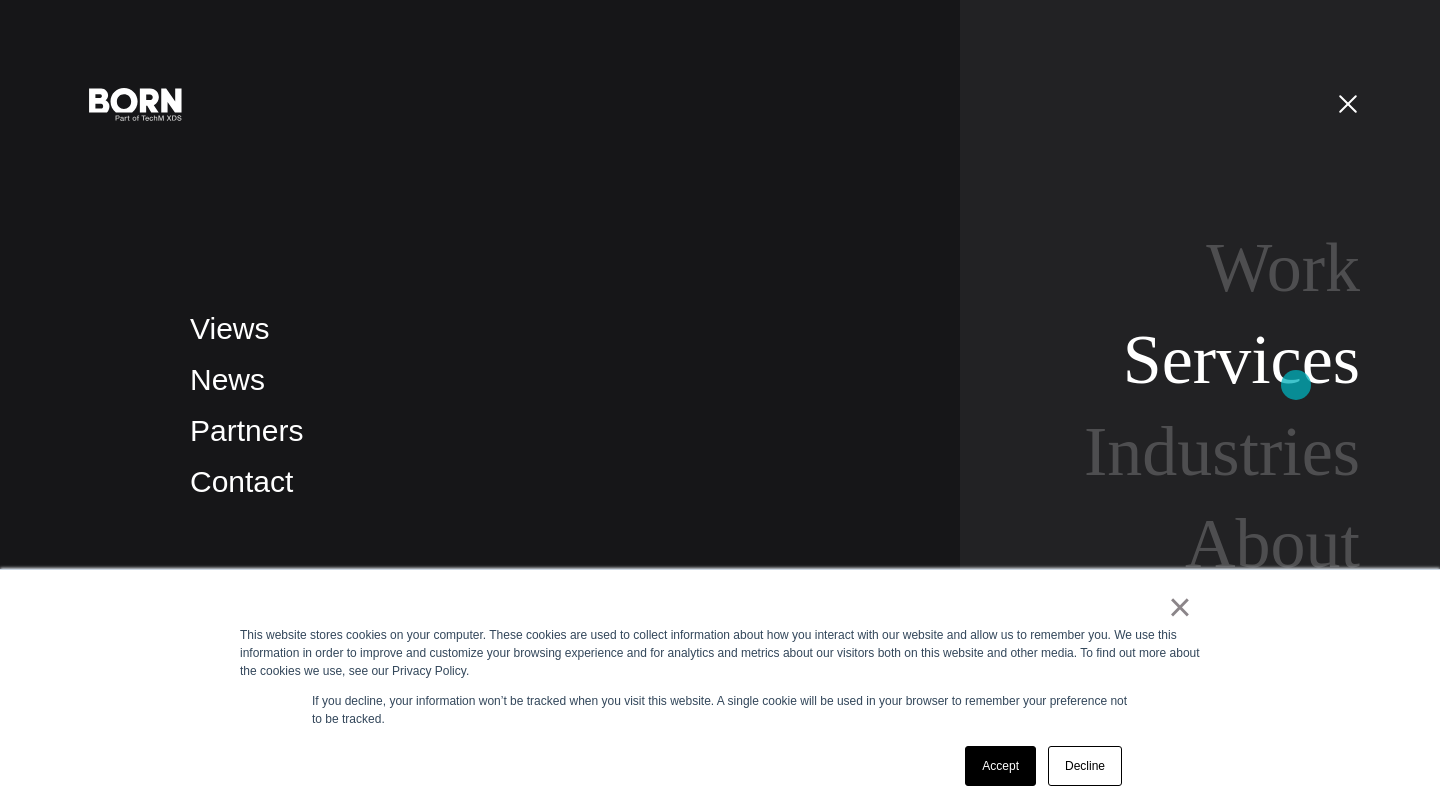 click on "Services" at bounding box center [1241, 359] 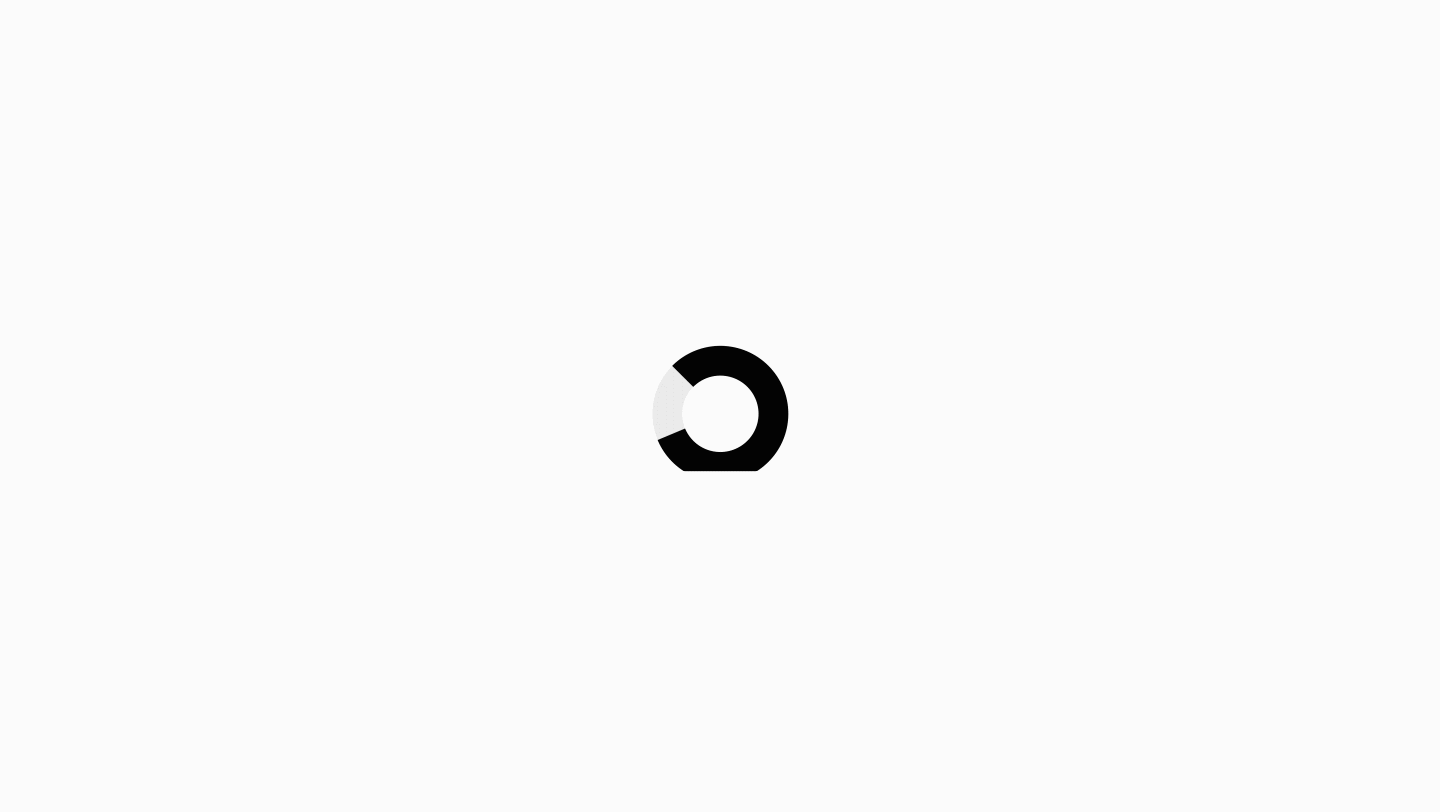 scroll, scrollTop: 0, scrollLeft: 0, axis: both 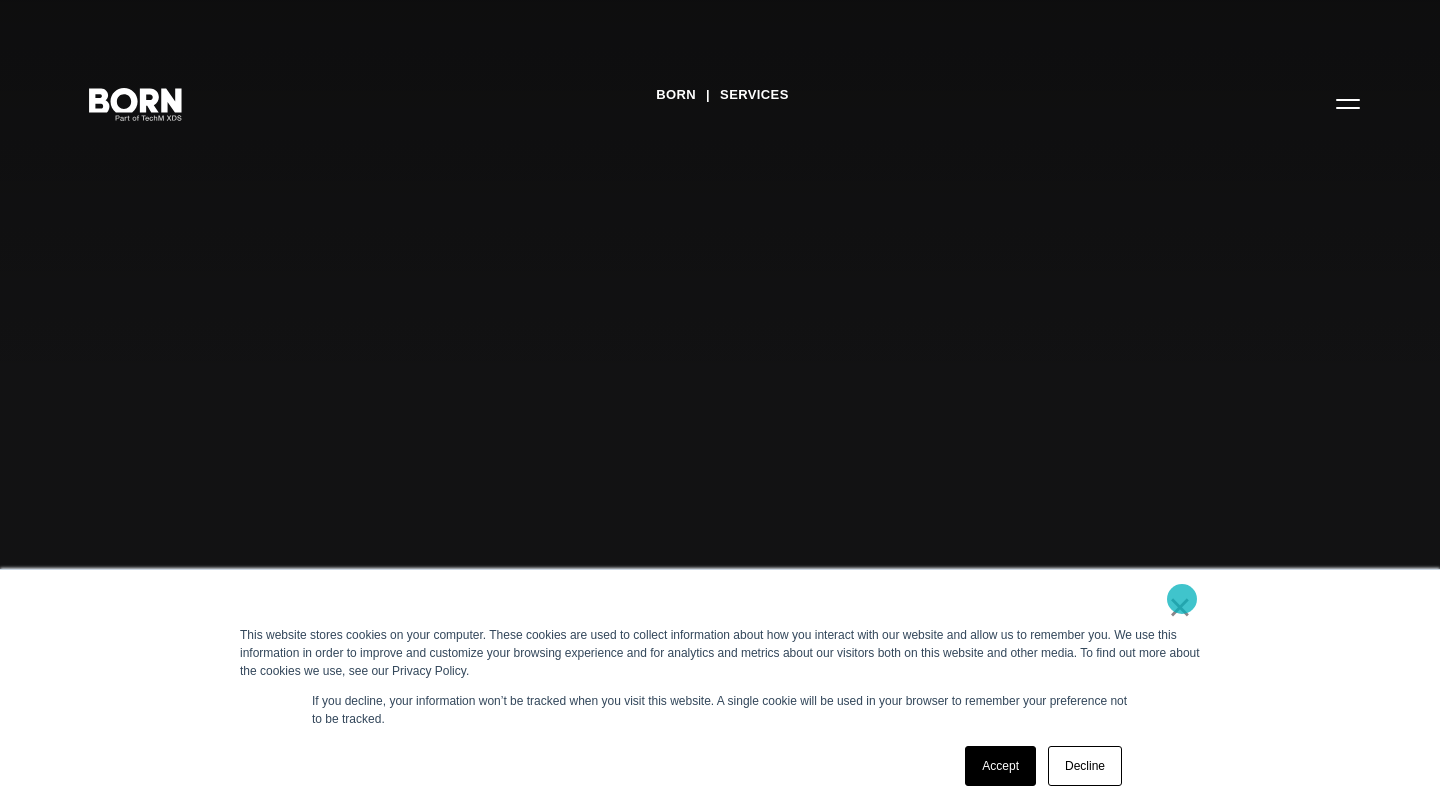click on "×" at bounding box center (1180, 607) 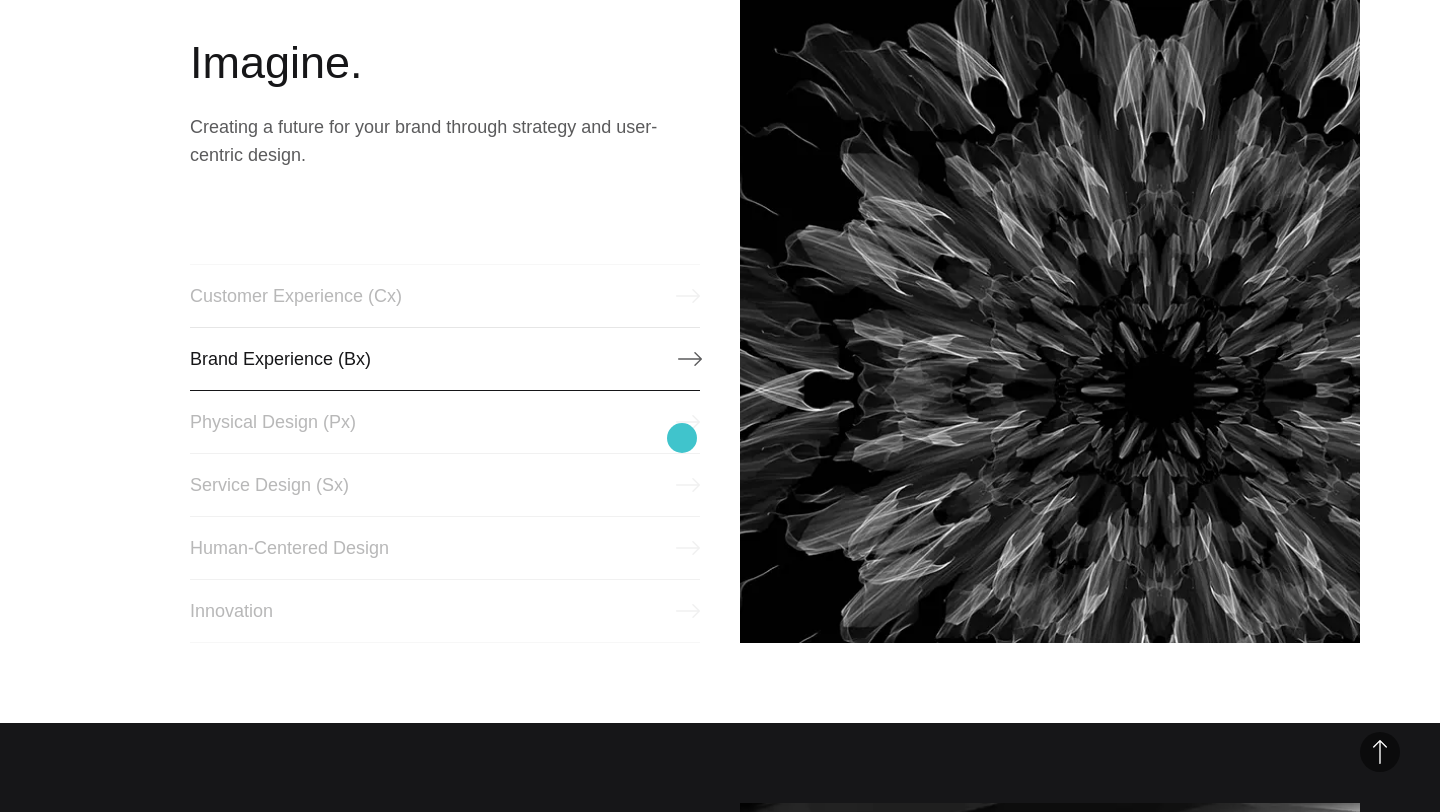 scroll, scrollTop: 908, scrollLeft: 0, axis: vertical 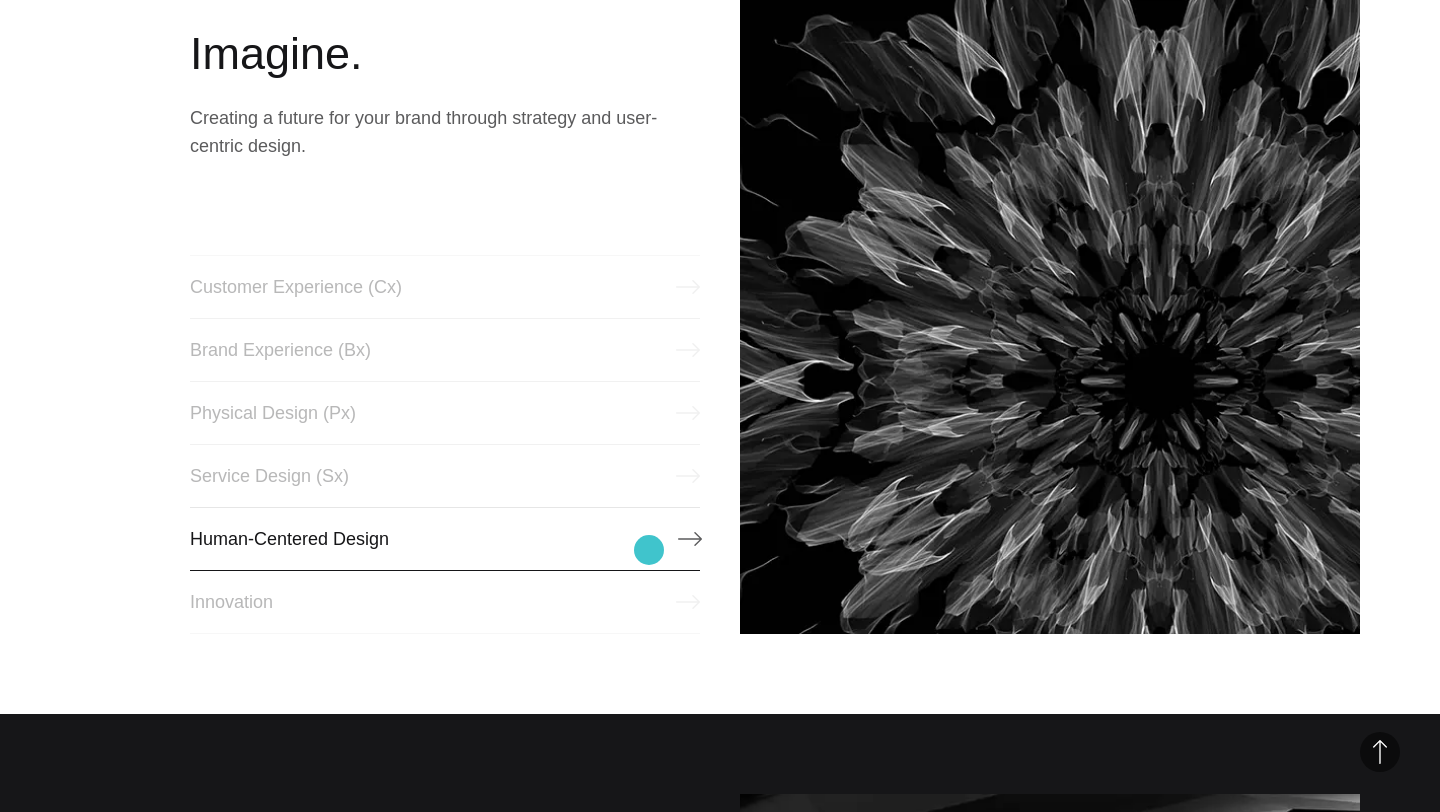 click on "Human-Centered Design" at bounding box center (445, 539) 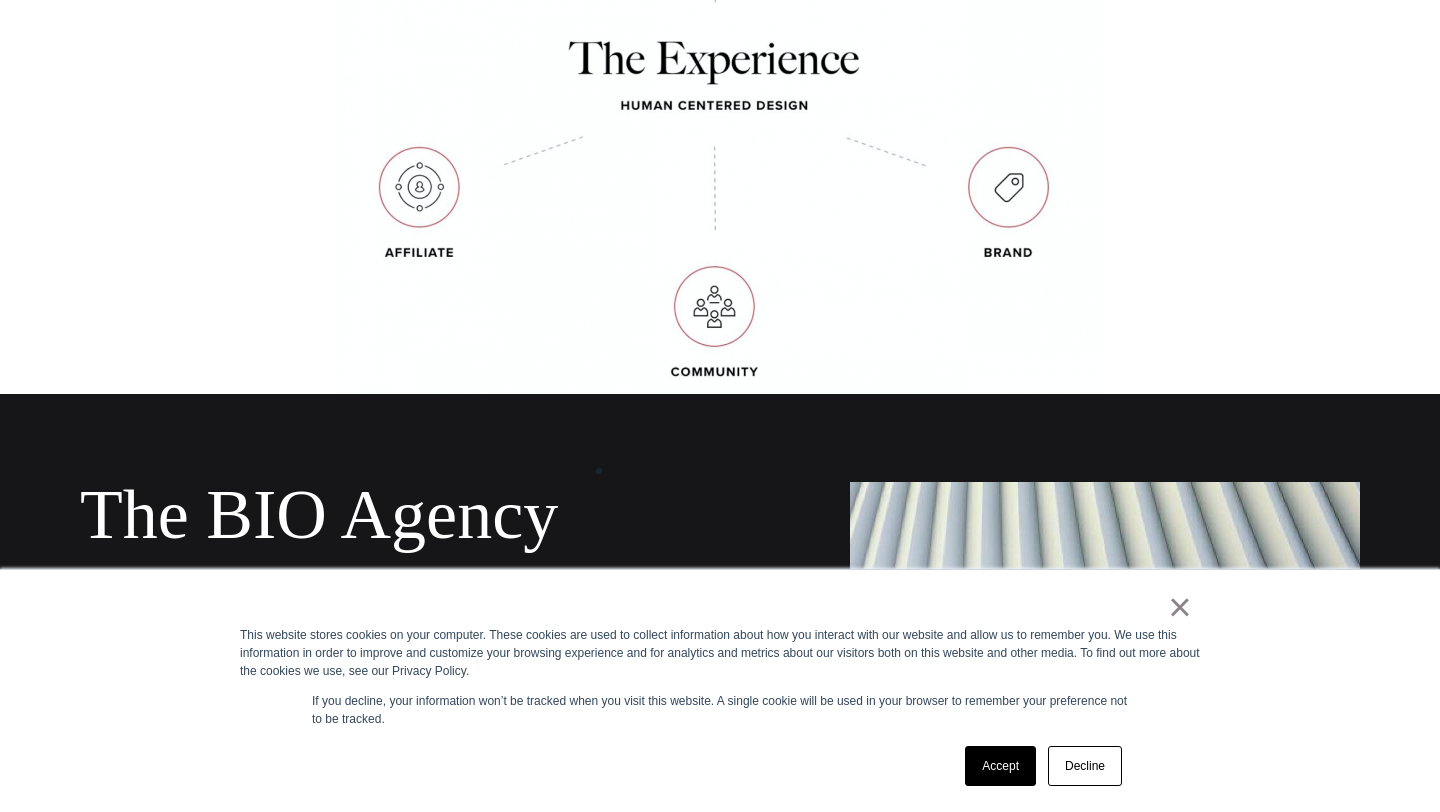 scroll, scrollTop: 1511, scrollLeft: 0, axis: vertical 